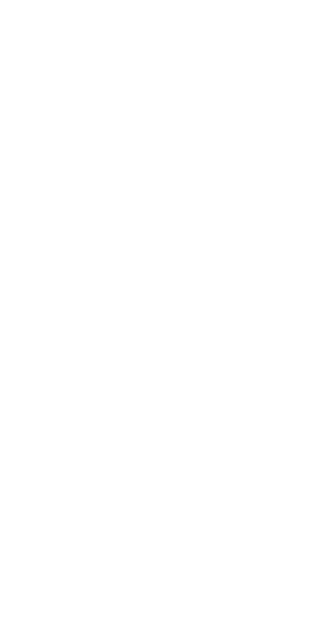 scroll, scrollTop: 0, scrollLeft: 0, axis: both 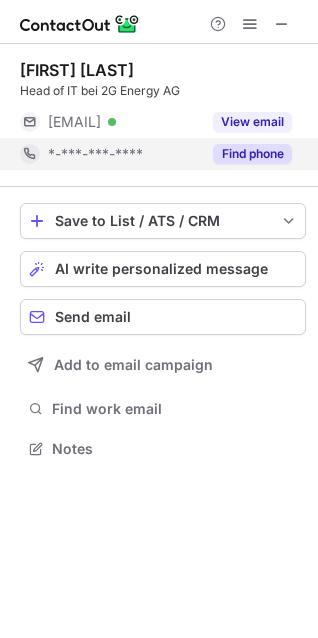click on "Find phone" at bounding box center (252, 154) 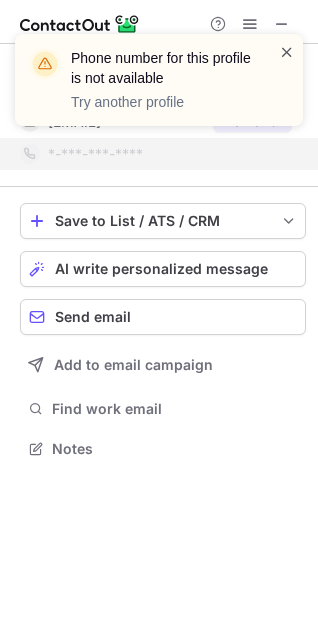 click at bounding box center (287, 52) 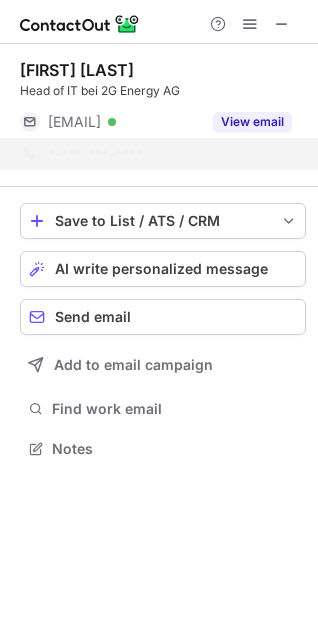 click on "Phone number for this profile is not available Try another profile" at bounding box center [159, 88] 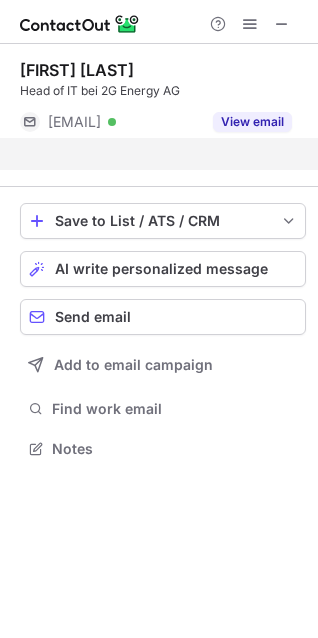 scroll, scrollTop: 403, scrollLeft: 318, axis: both 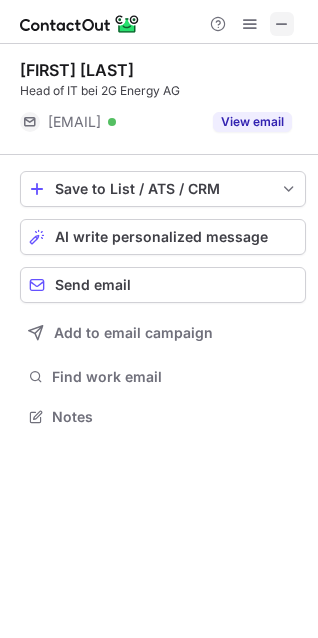 click at bounding box center (282, 24) 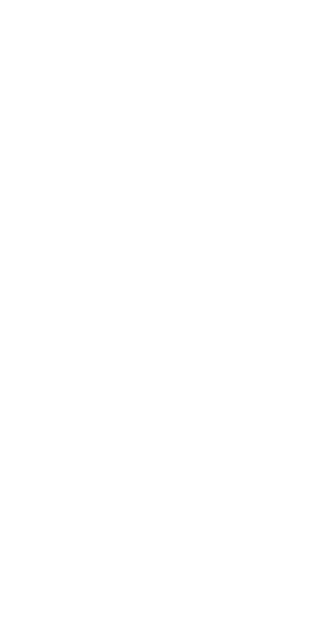 scroll, scrollTop: 0, scrollLeft: 0, axis: both 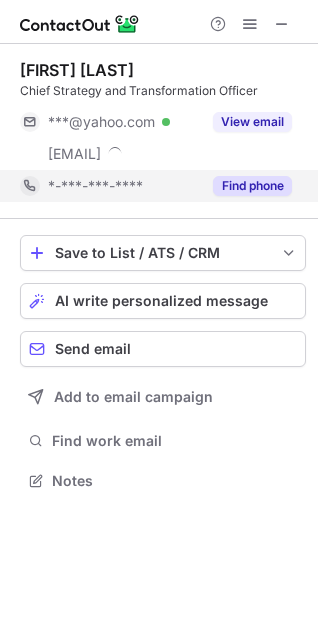 click on "Find phone" at bounding box center [252, 186] 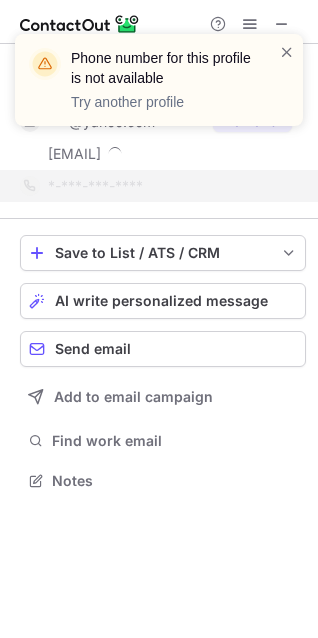 click on "Phone number for this profile is not available Try another profile" at bounding box center (159, 88) 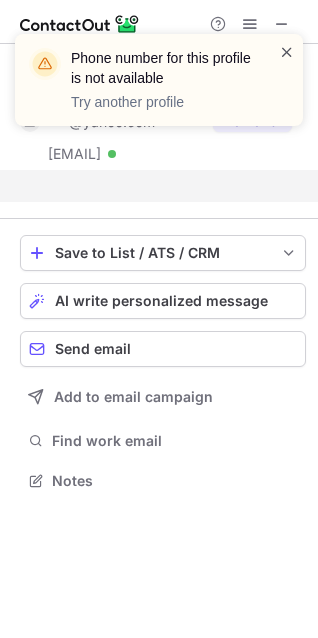 scroll, scrollTop: 435, scrollLeft: 318, axis: both 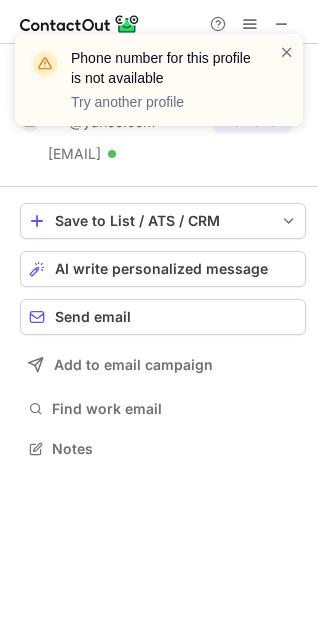 click at bounding box center [287, 80] 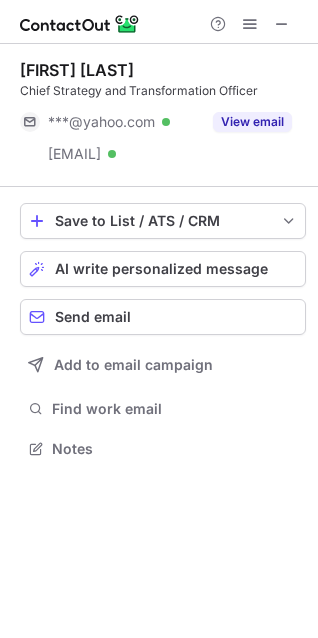 click at bounding box center (287, 52) 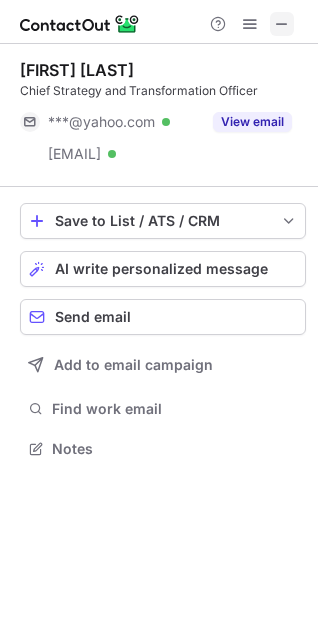 click at bounding box center (282, 24) 